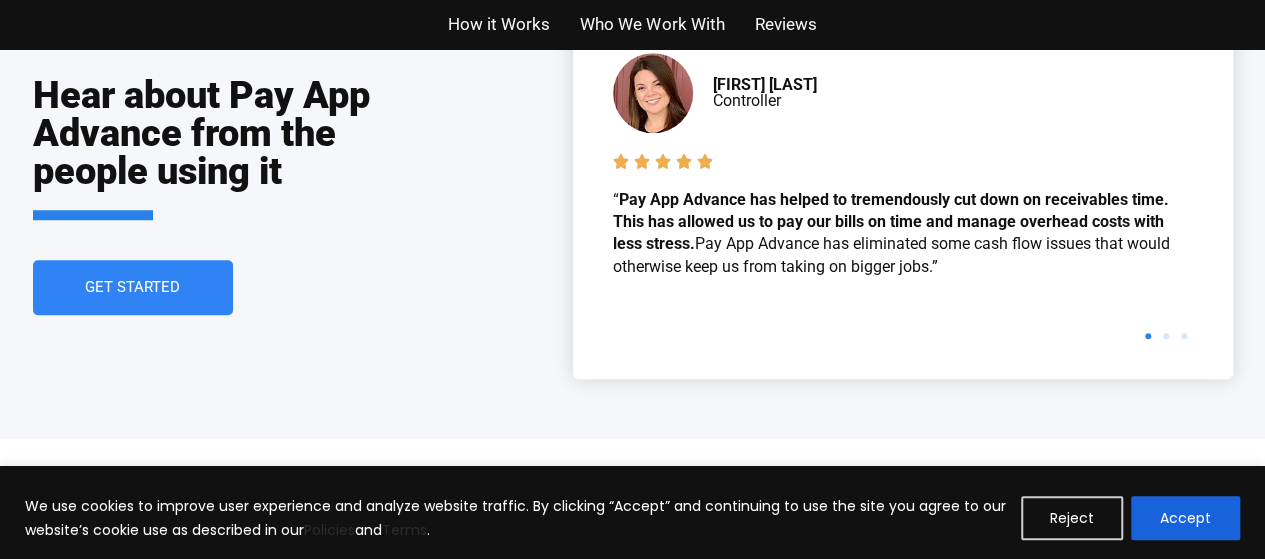 scroll, scrollTop: 4492, scrollLeft: 0, axis: vertical 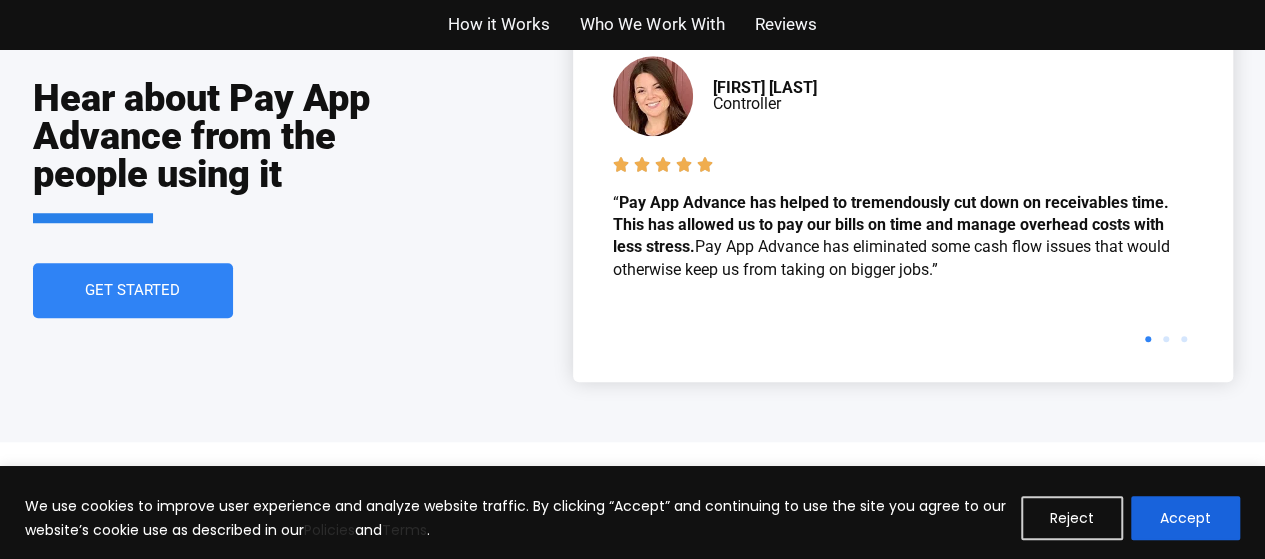 click on "Get Started" at bounding box center (132, 290) 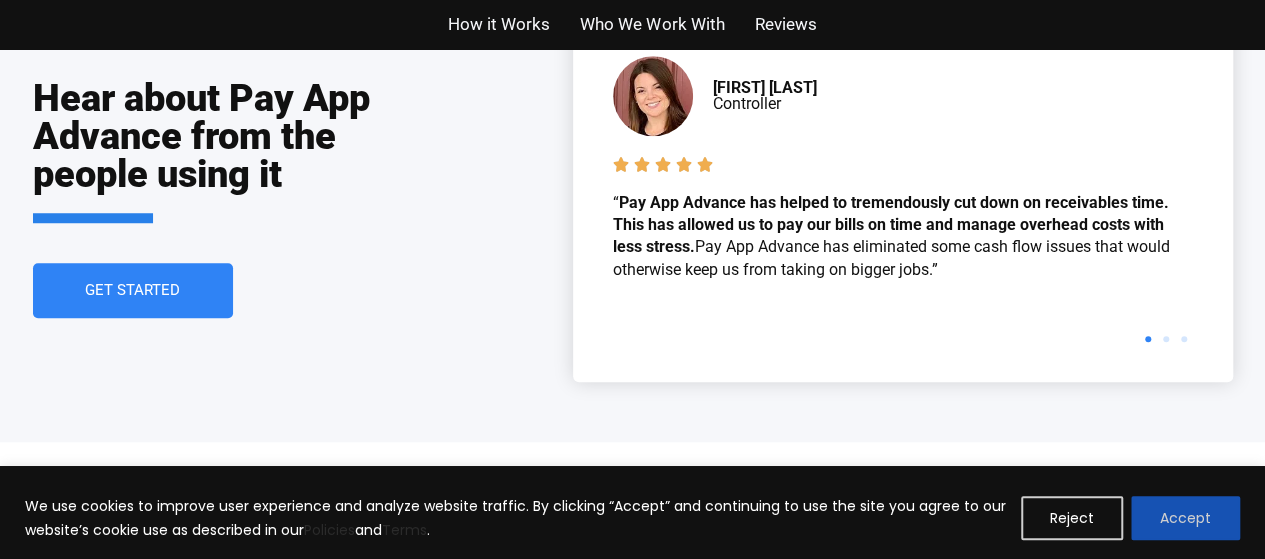 click on "Accept" at bounding box center [1185, 518] 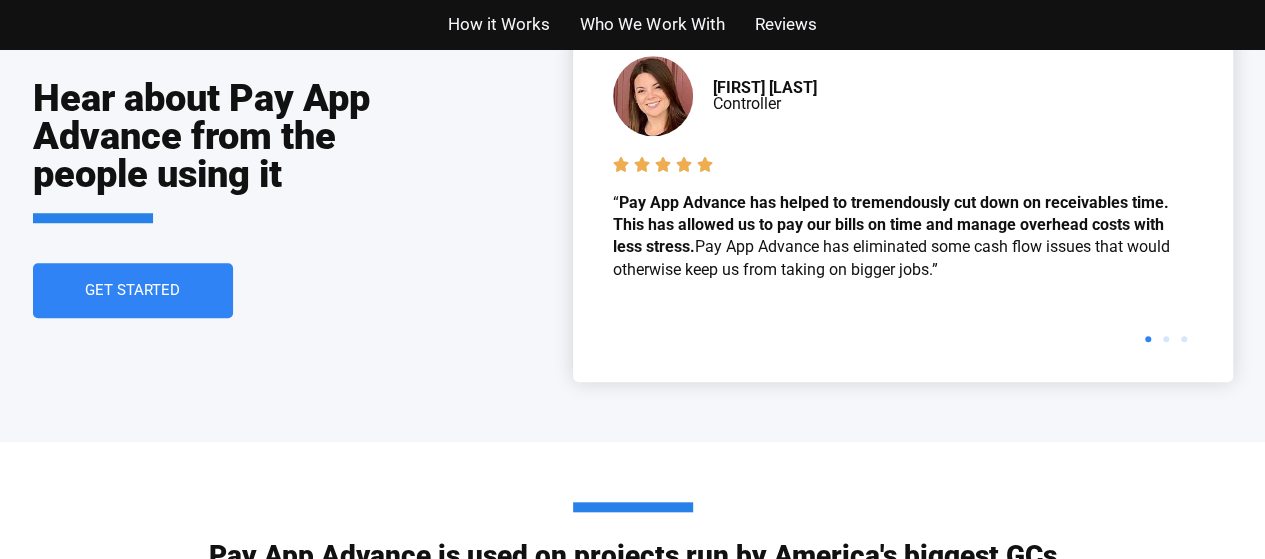 click on "Get Started" at bounding box center [132, 290] 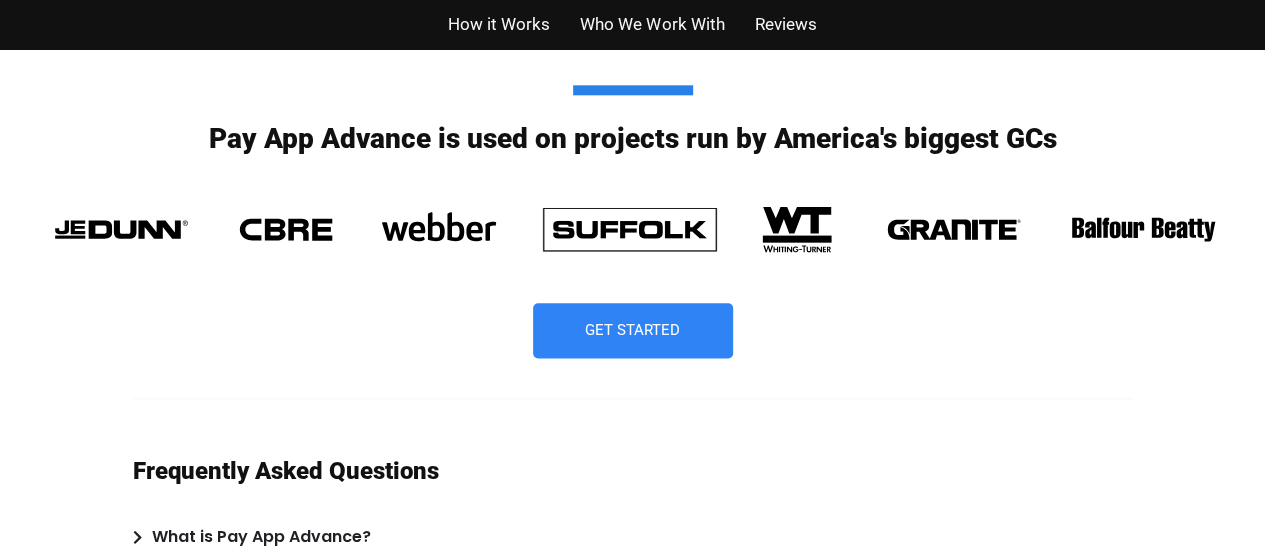 scroll, scrollTop: 4910, scrollLeft: 0, axis: vertical 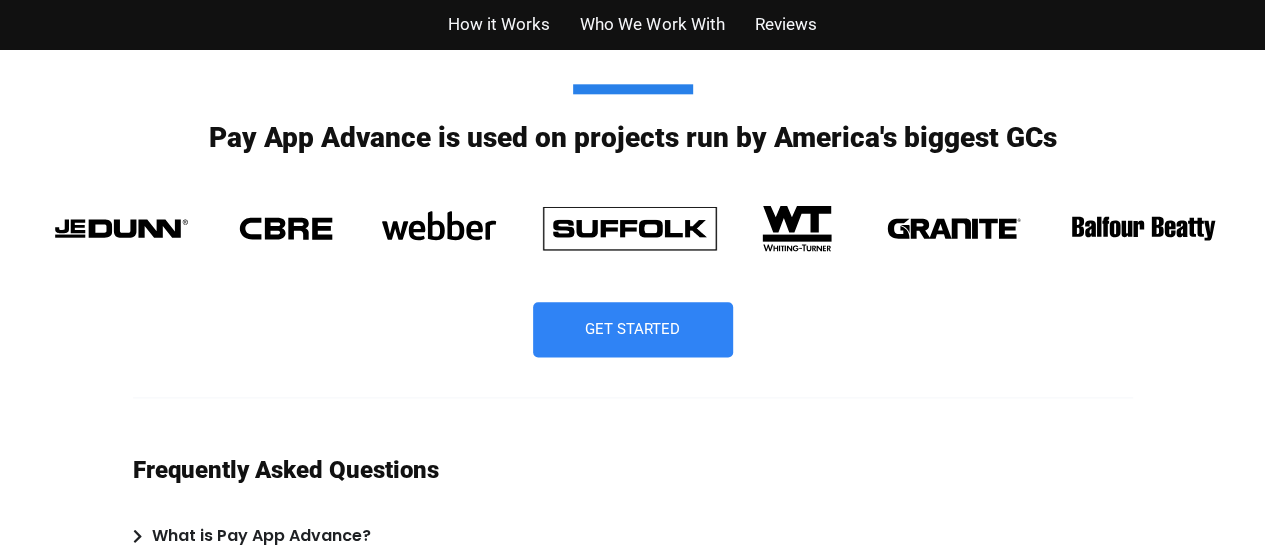 click on "Get Started" at bounding box center [632, 329] 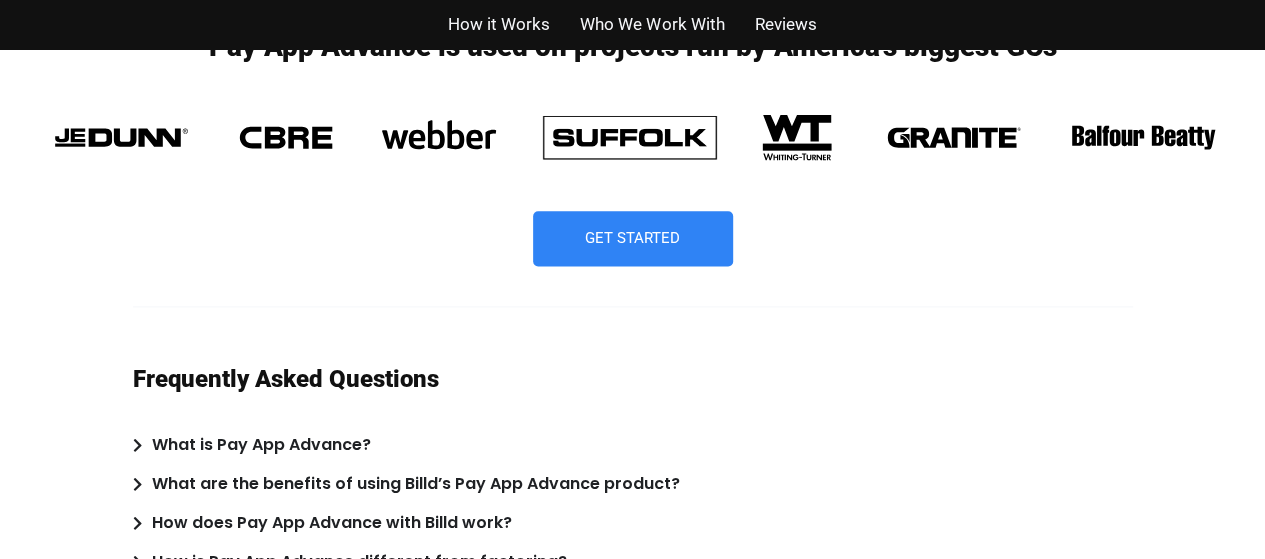 scroll, scrollTop: 4997, scrollLeft: 0, axis: vertical 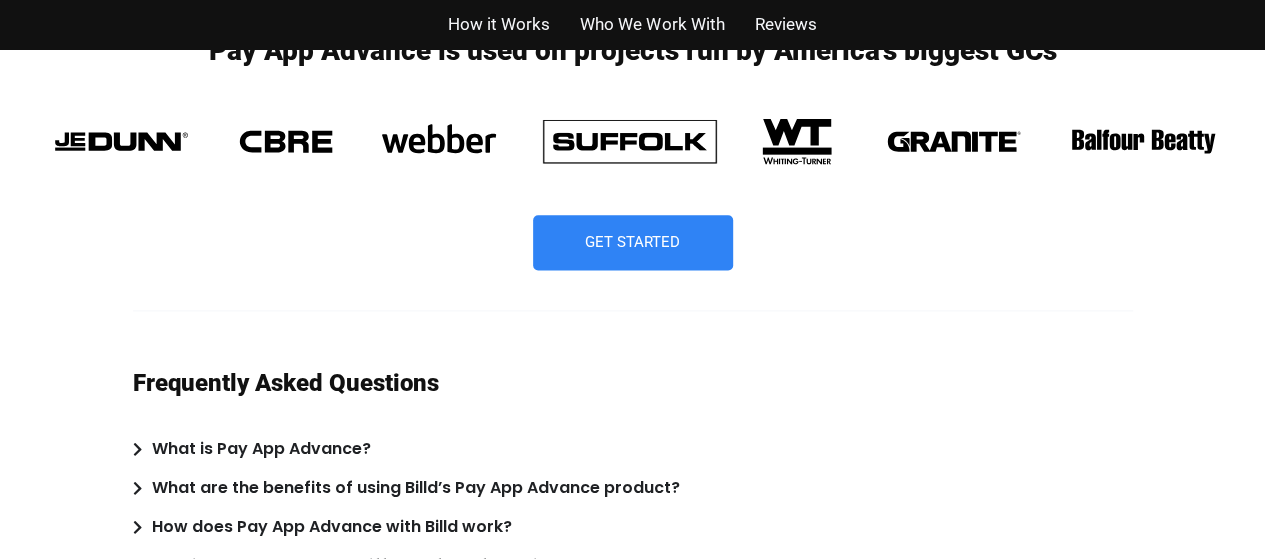 click on "Get Started" at bounding box center [633, 242] 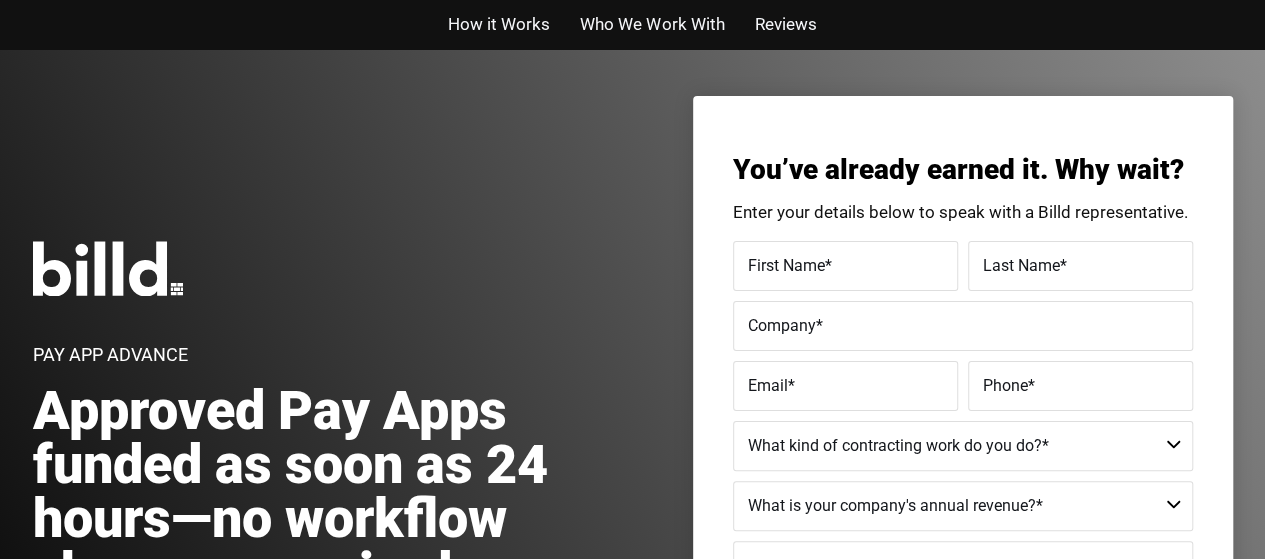 scroll, scrollTop: 14, scrollLeft: 0, axis: vertical 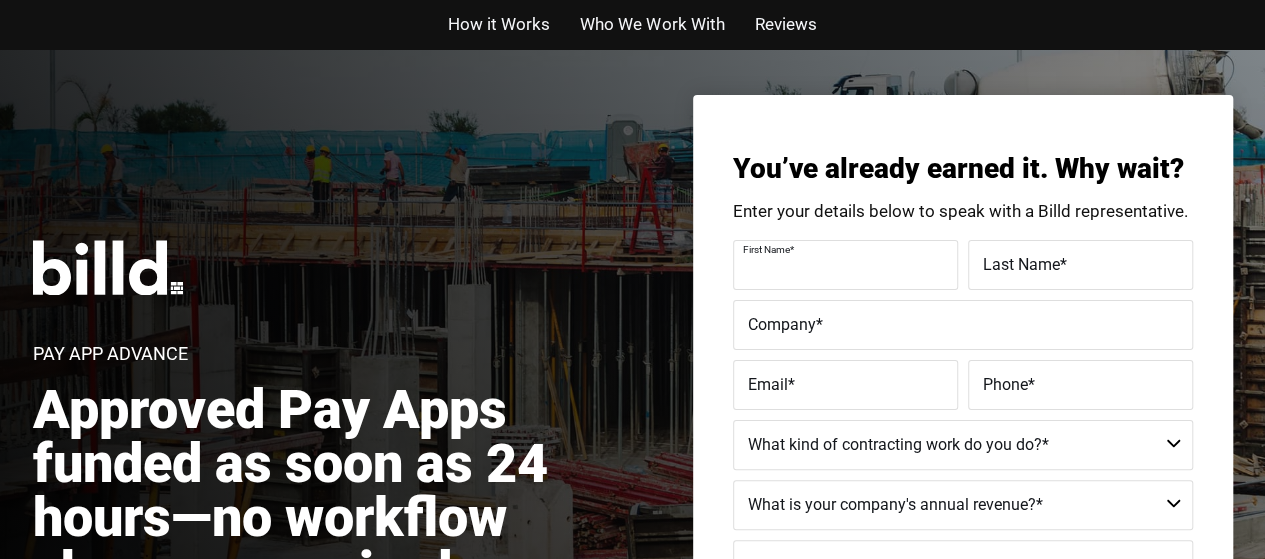 click on "First Name *" at bounding box center [845, 265] 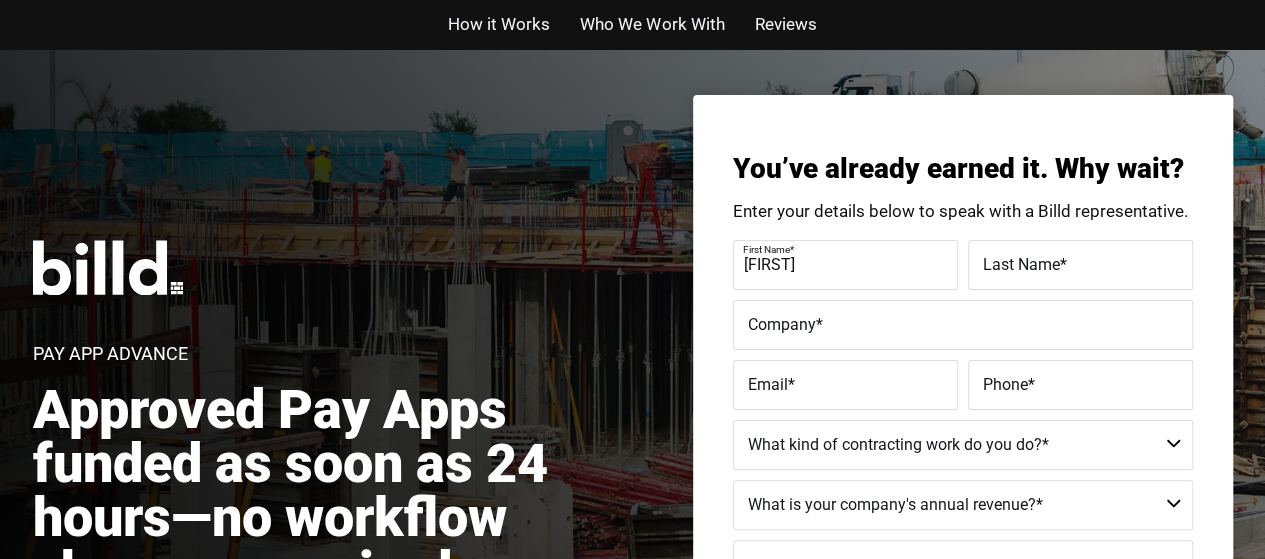 type on "Schneider" 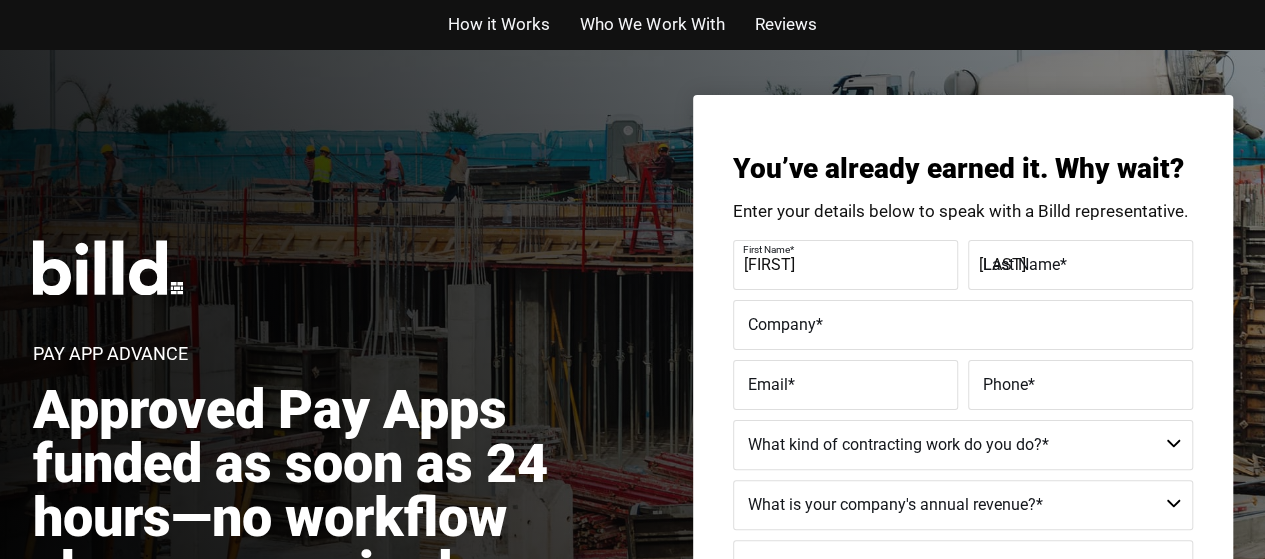 type on "Avocado Design and Build, Inc" 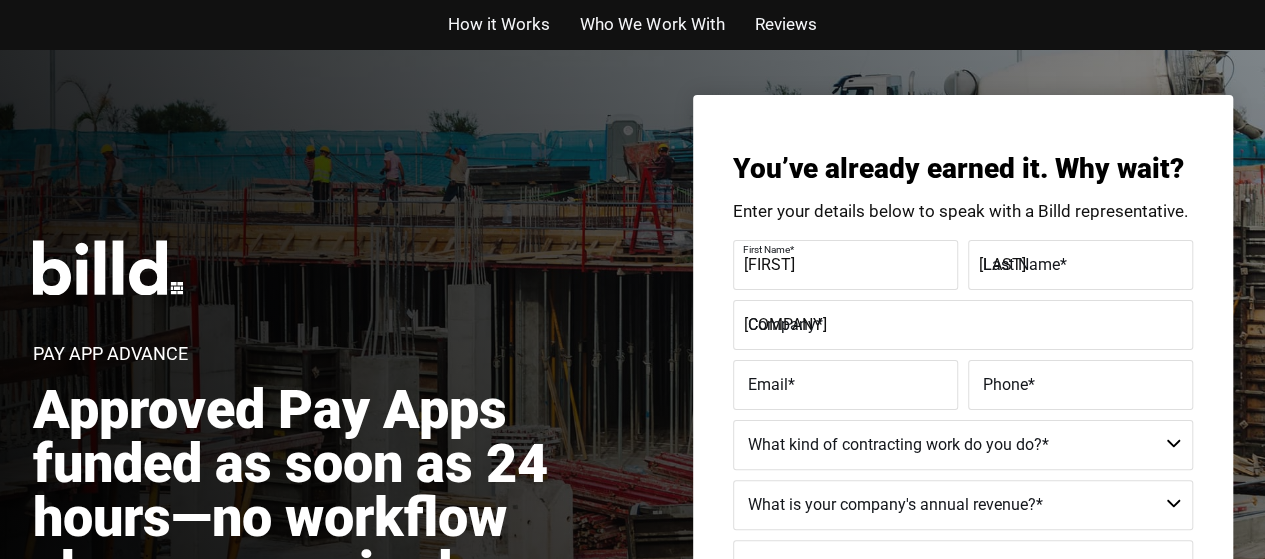 type on "robin@avocadobuild.com" 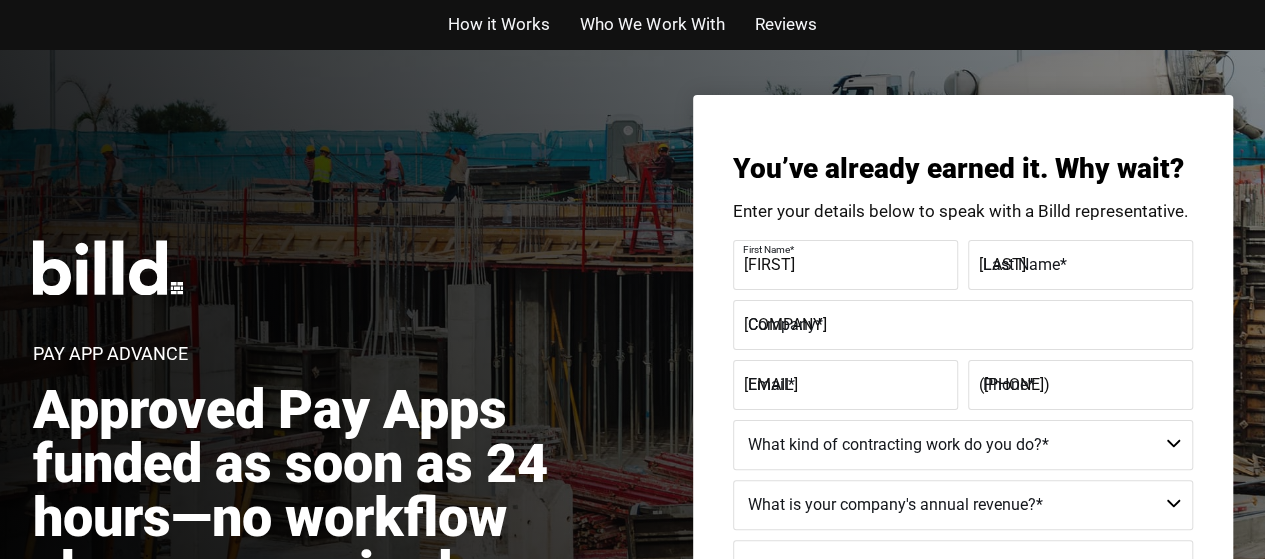 type on "(859) 621-3633" 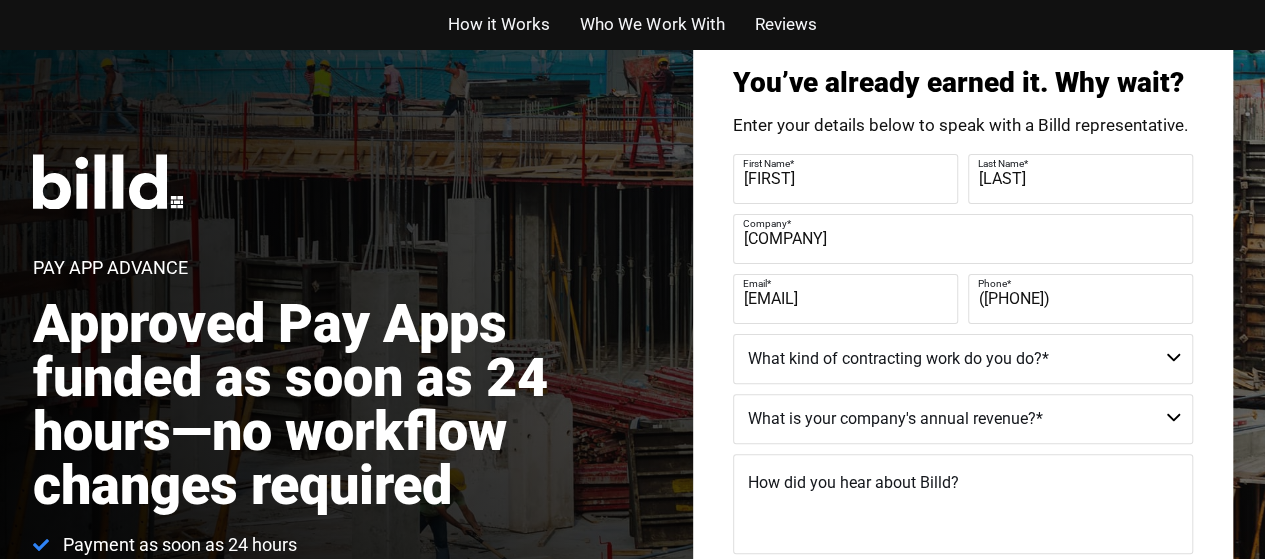 scroll, scrollTop: 102, scrollLeft: 0, axis: vertical 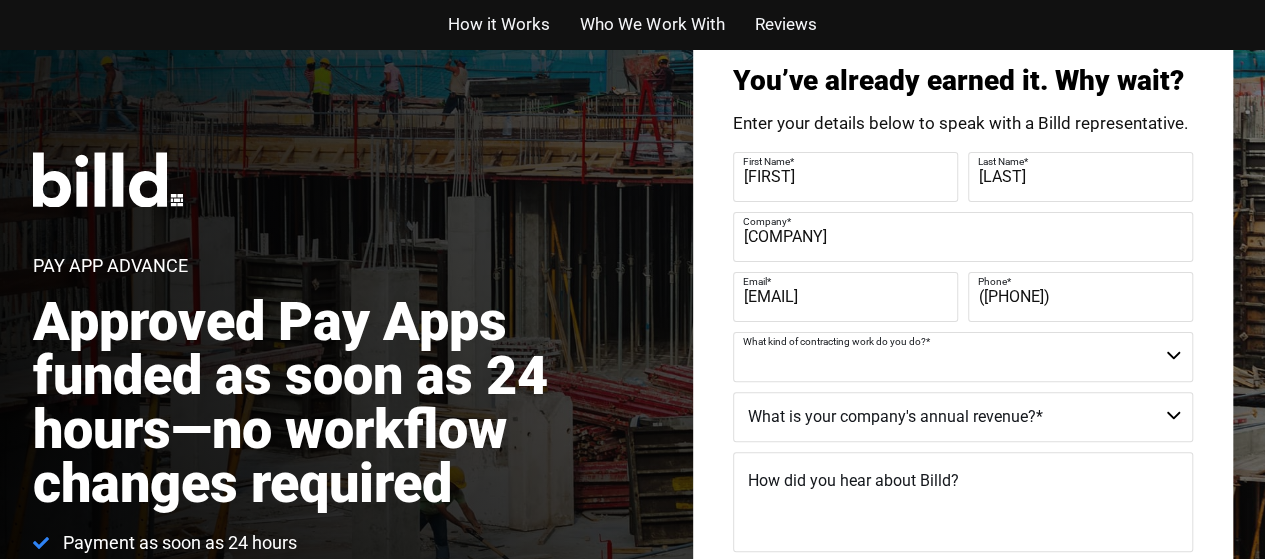 click on "Residential - Our Services Do Not Apply Not a Contractor Commercial and Residential Commercial" at bounding box center [963, 357] 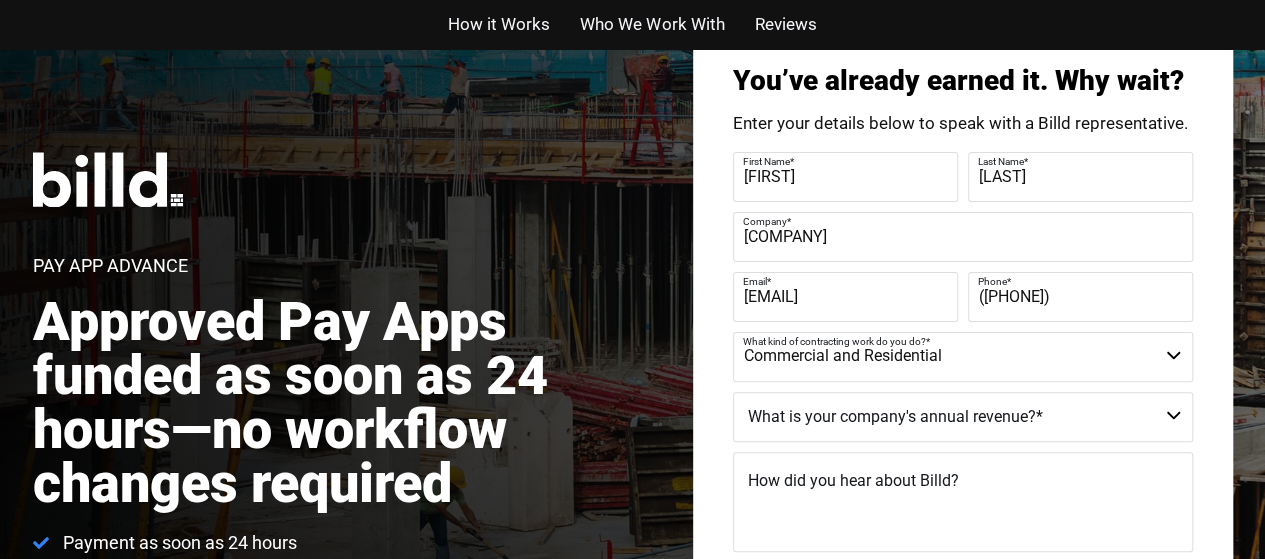click on "Residential - Our Services Do Not Apply Not a Contractor Commercial and Residential Commercial" at bounding box center [963, 357] 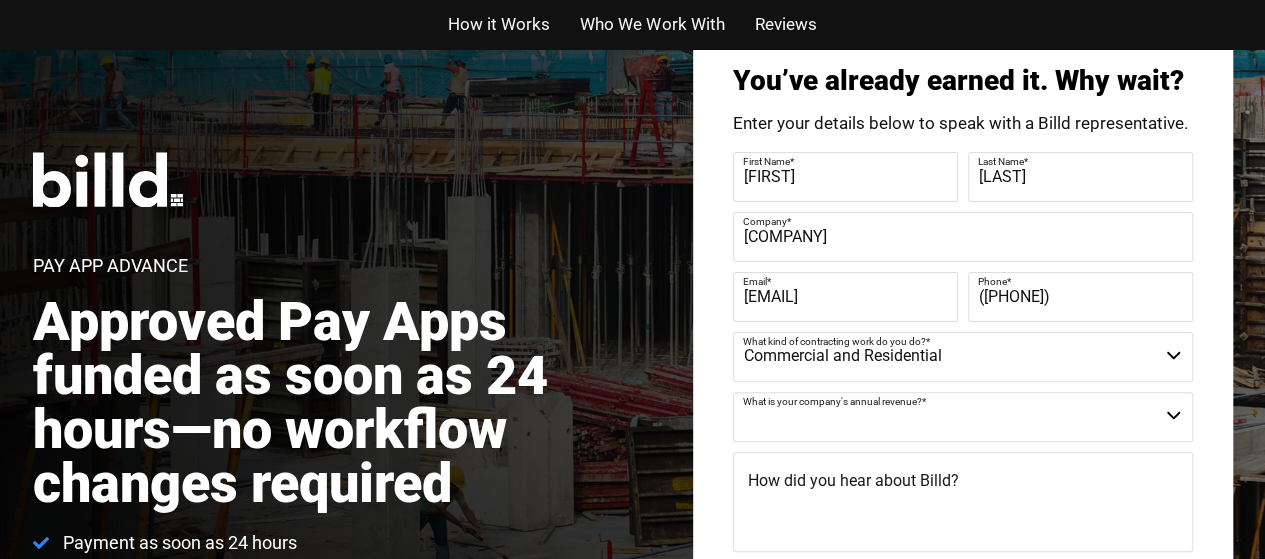 select on "$4M - $8M" 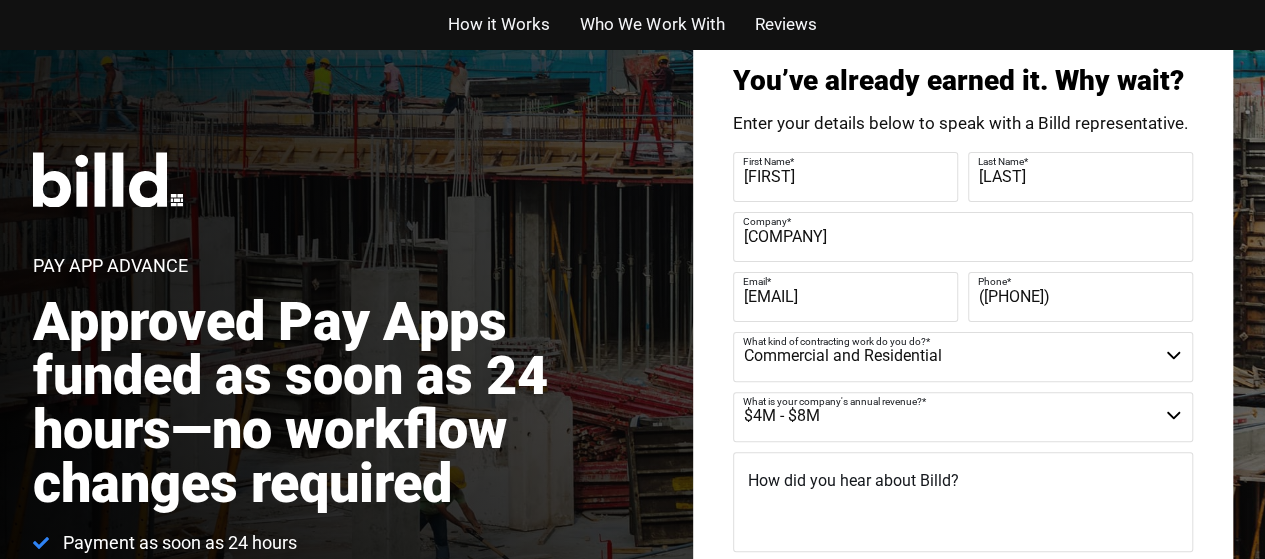 click on "Less than $1M $1M - $2M $2M - $4M $4M - $8M $8M - $25M $25M - $40M $40M +" at bounding box center [963, 417] 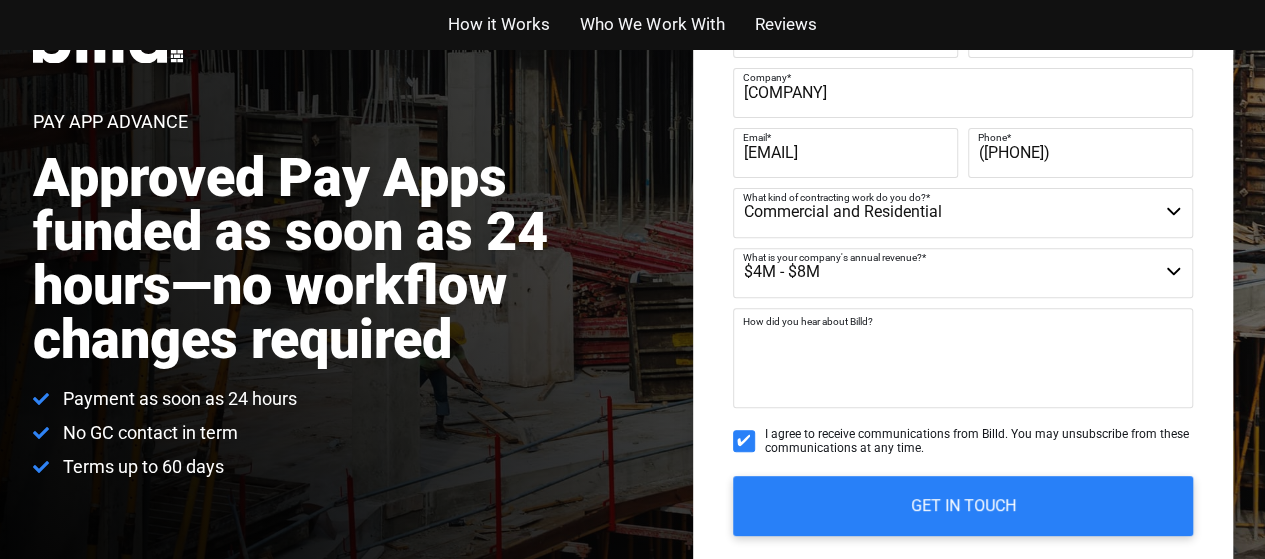 click on "How did you hear about Billd?" at bounding box center [963, 358] 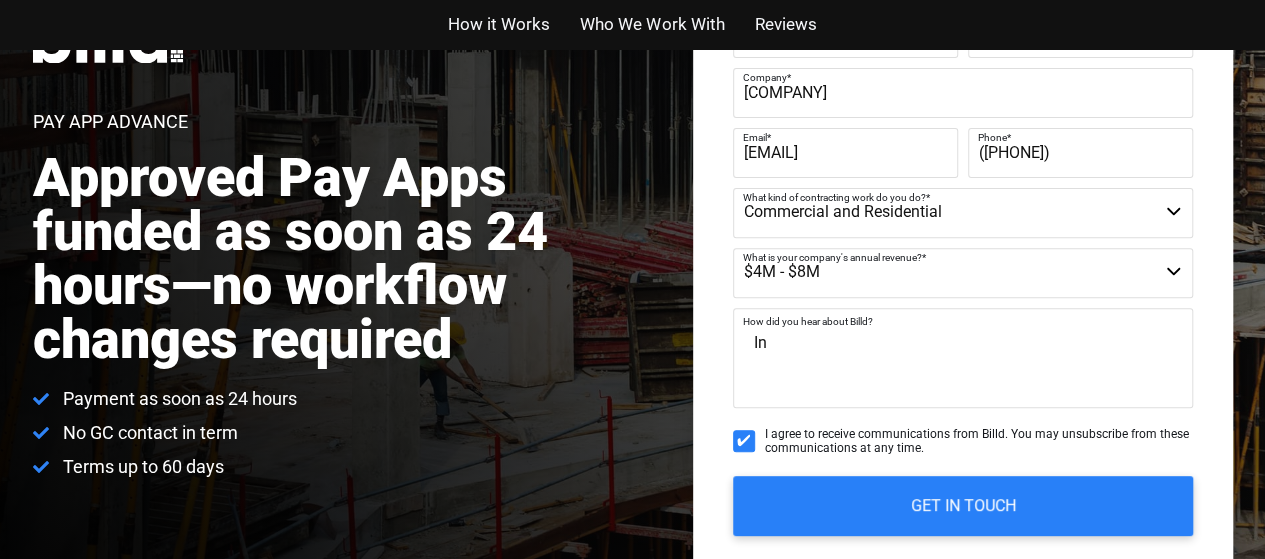 type on "I" 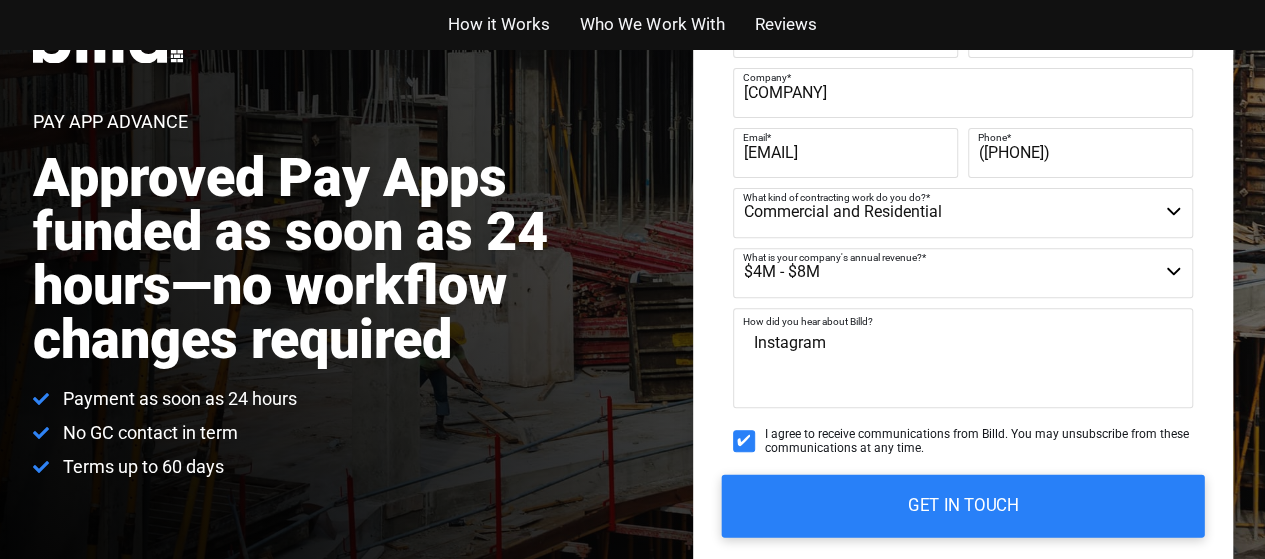 type on "Instagram" 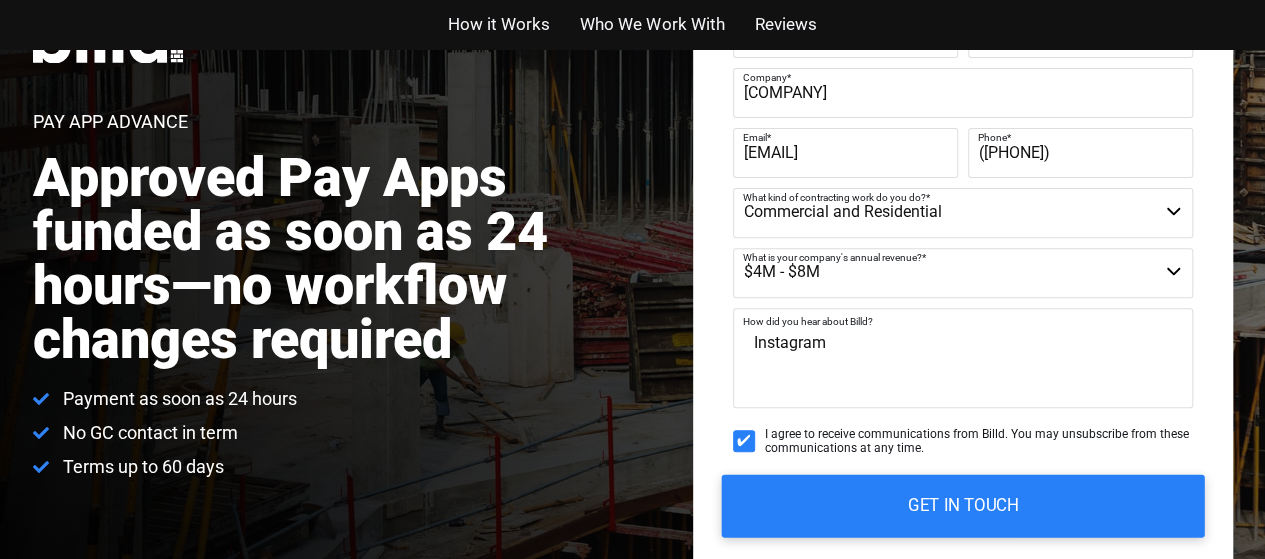click on "GET IN TOUCH" at bounding box center (962, 505) 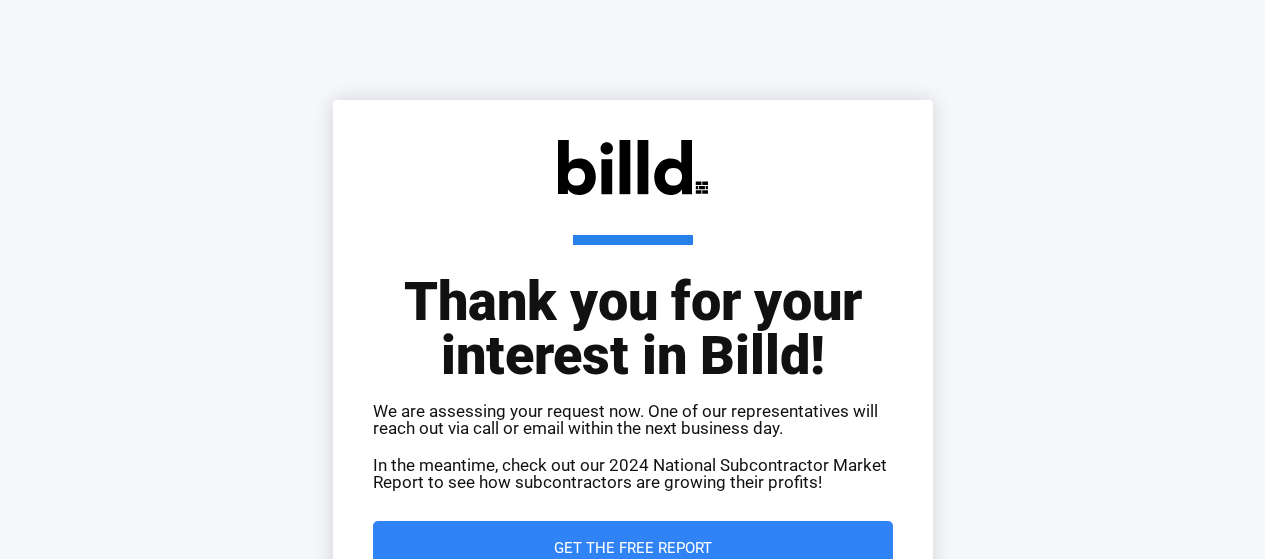 scroll, scrollTop: 272, scrollLeft: 0, axis: vertical 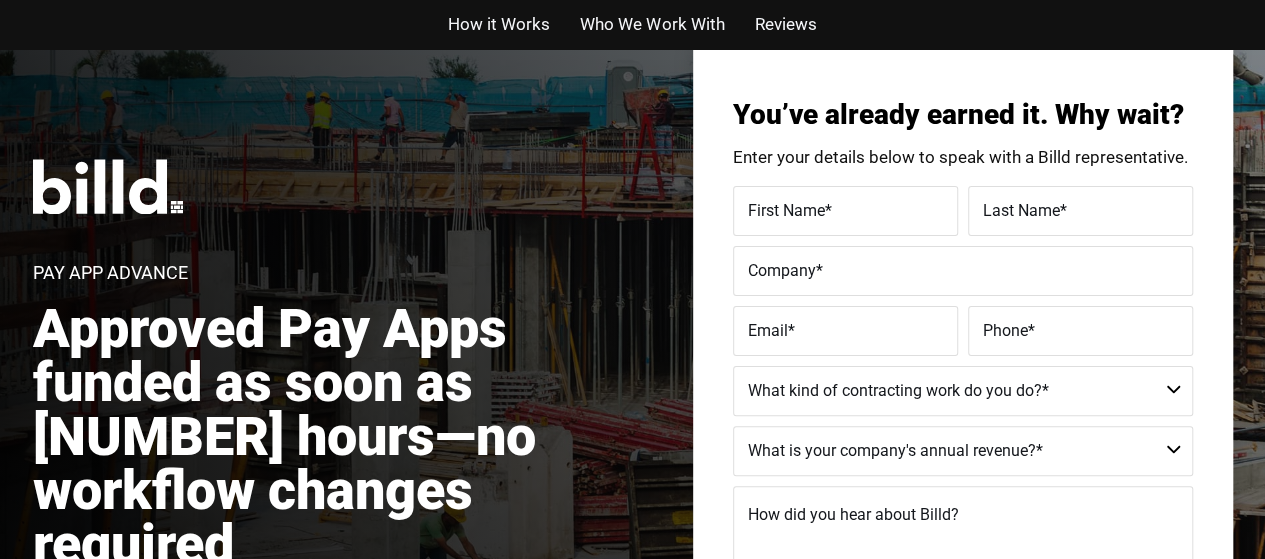 click on "How it Works" at bounding box center (499, 24) 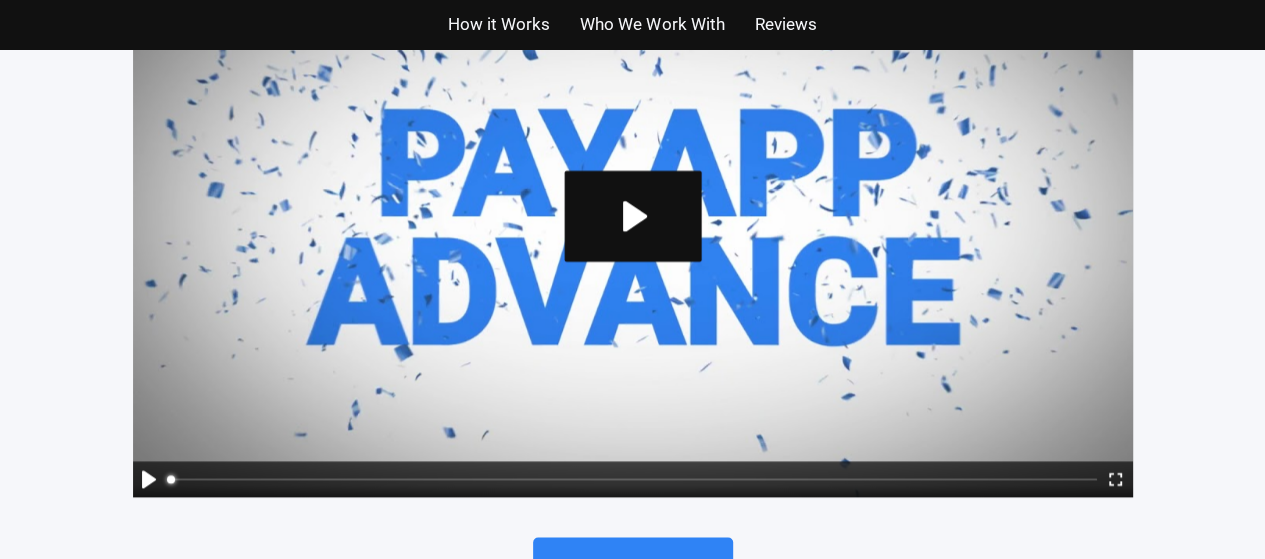 scroll, scrollTop: 1374, scrollLeft: 0, axis: vertical 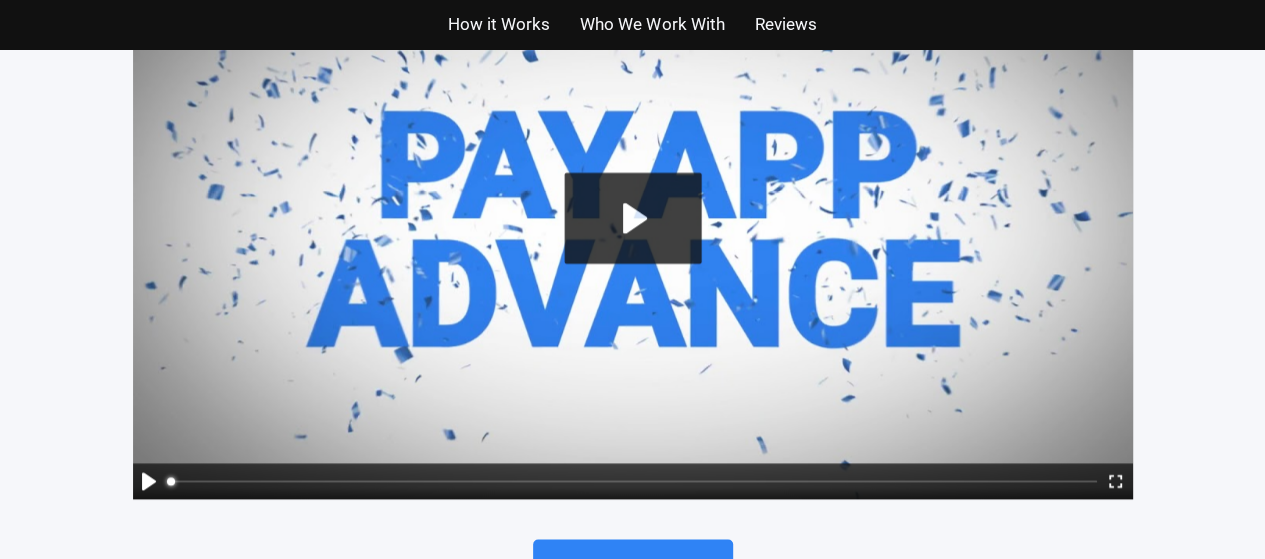 click on "Play" at bounding box center [632, 217] 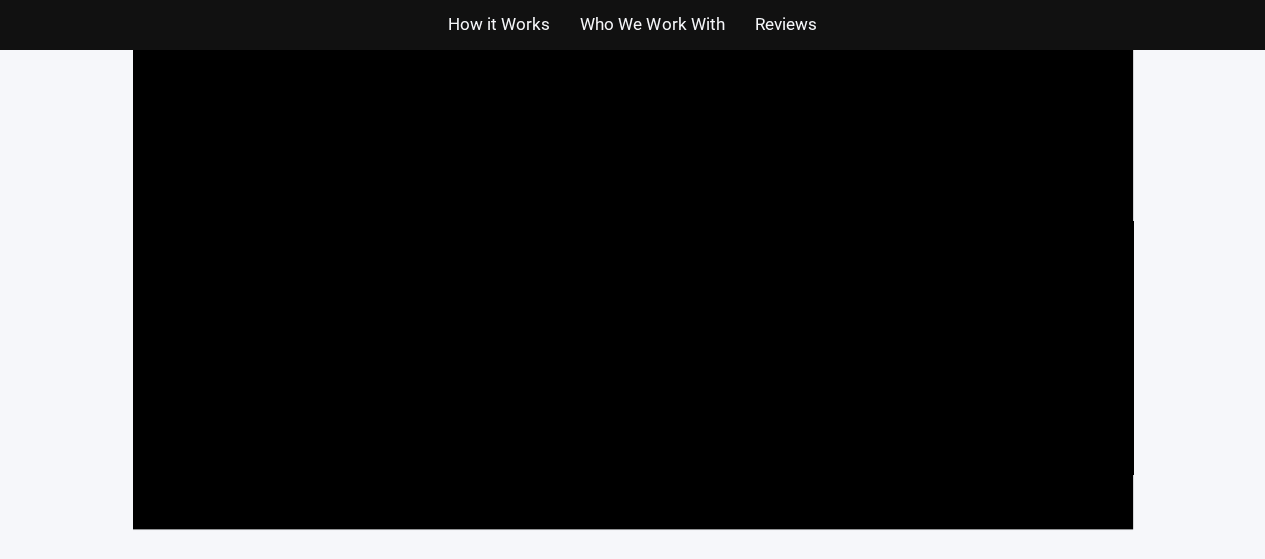 scroll, scrollTop: 1345, scrollLeft: 0, axis: vertical 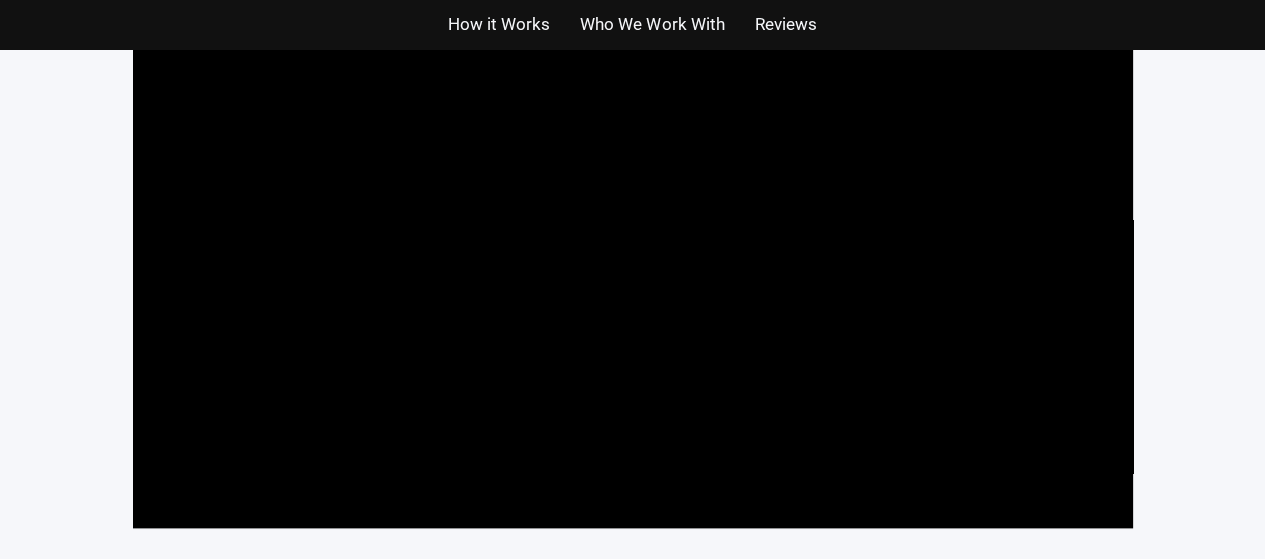 click on "Who We Work With" at bounding box center (652, 24) 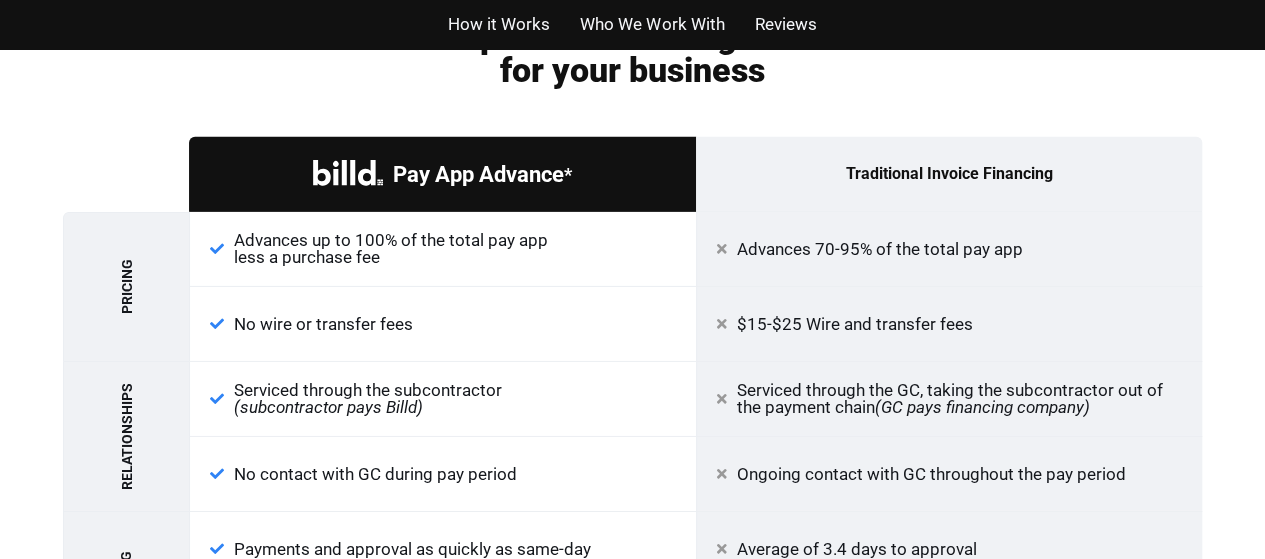 scroll, scrollTop: 3144, scrollLeft: 0, axis: vertical 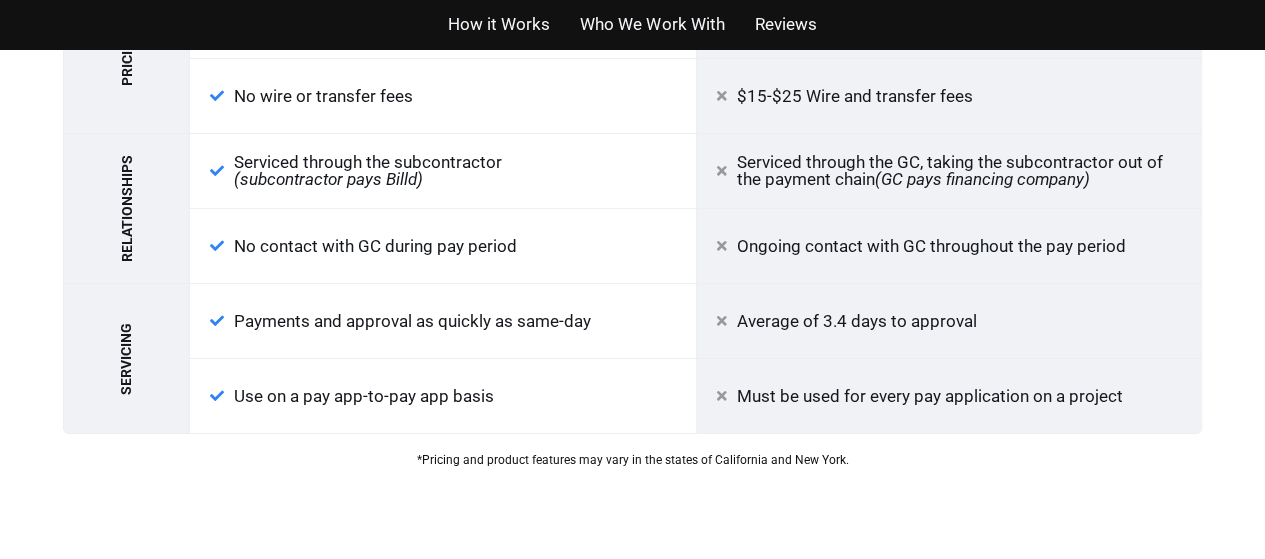 type on "98.8" 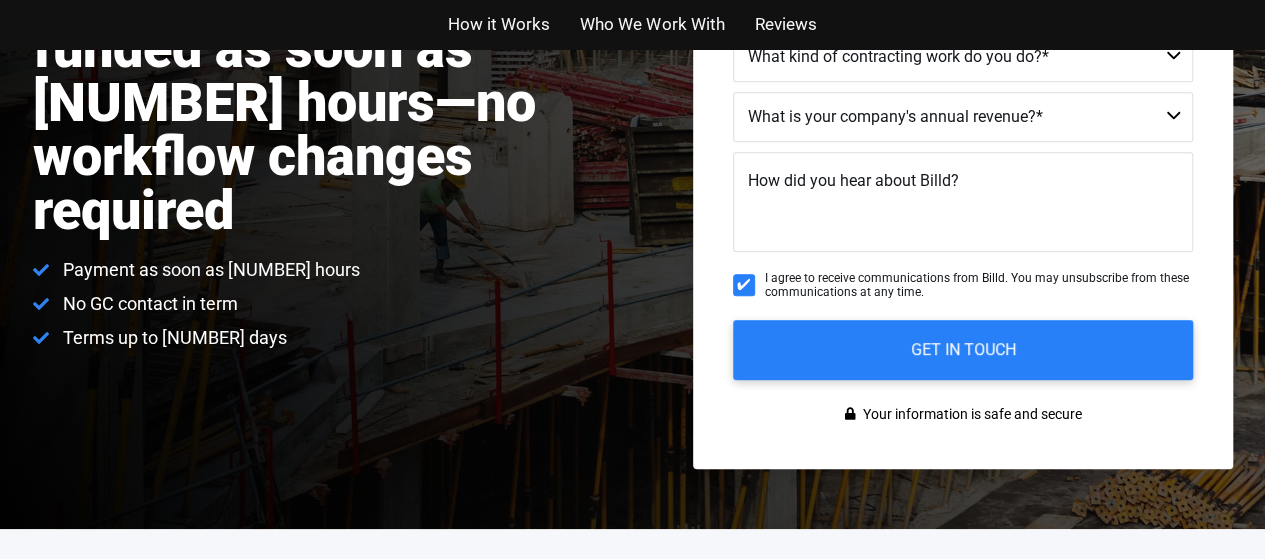scroll, scrollTop: 0, scrollLeft: 0, axis: both 